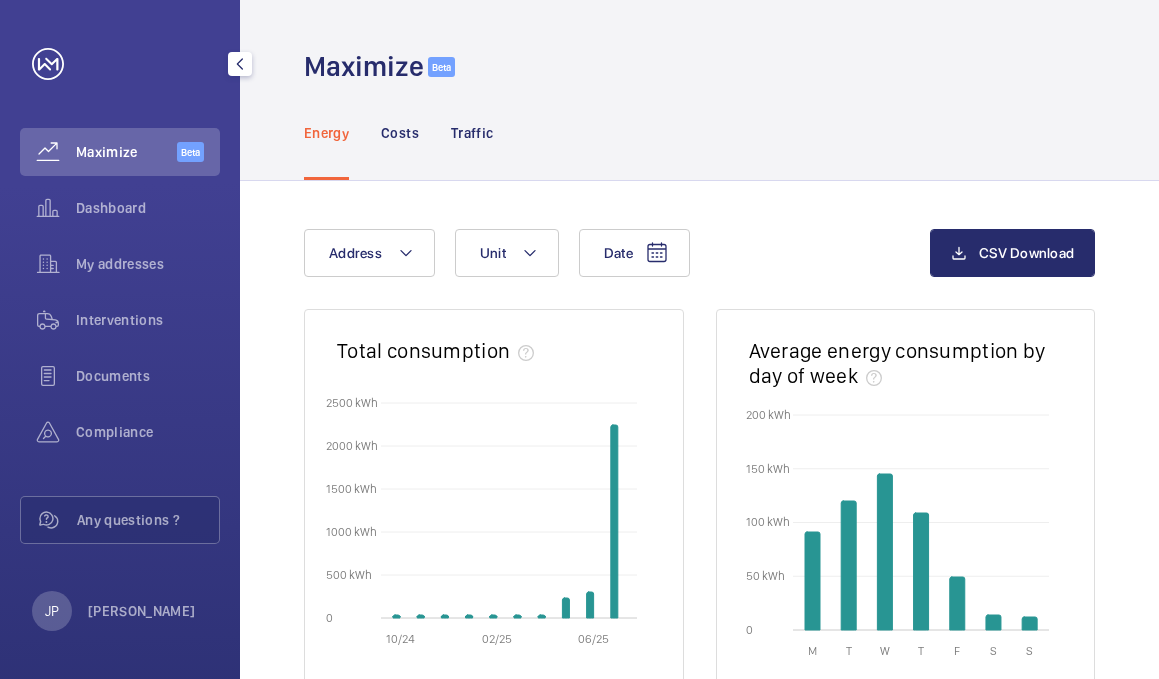 scroll, scrollTop: 0, scrollLeft: 0, axis: both 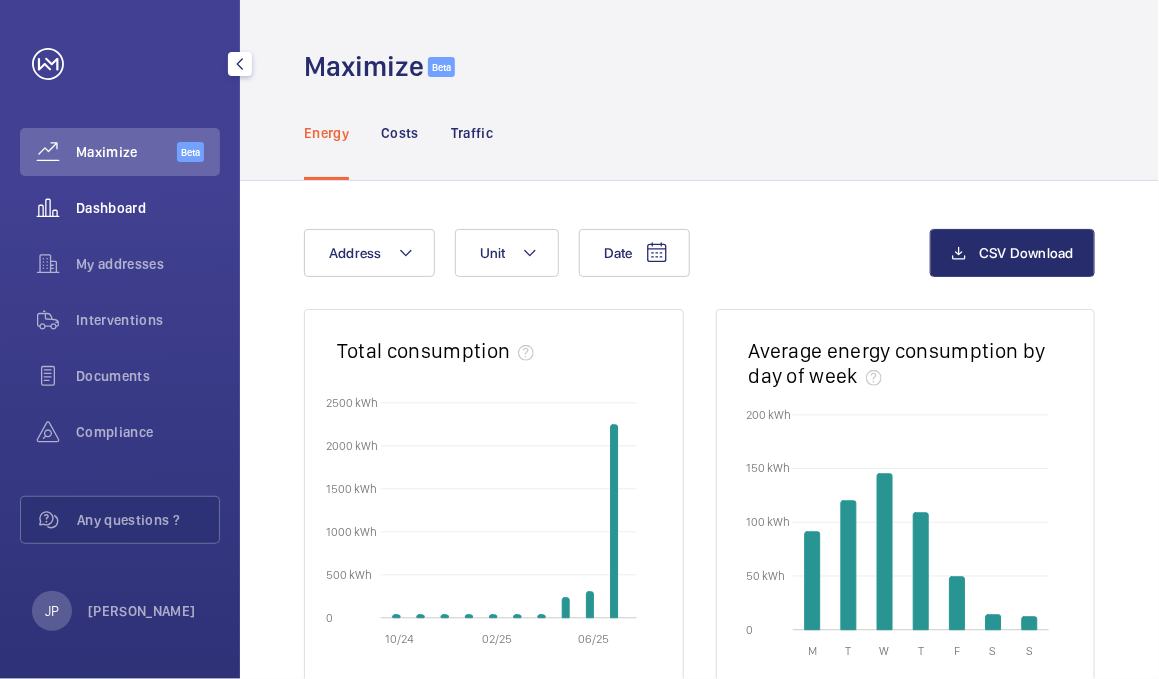 click on "Dashboard" 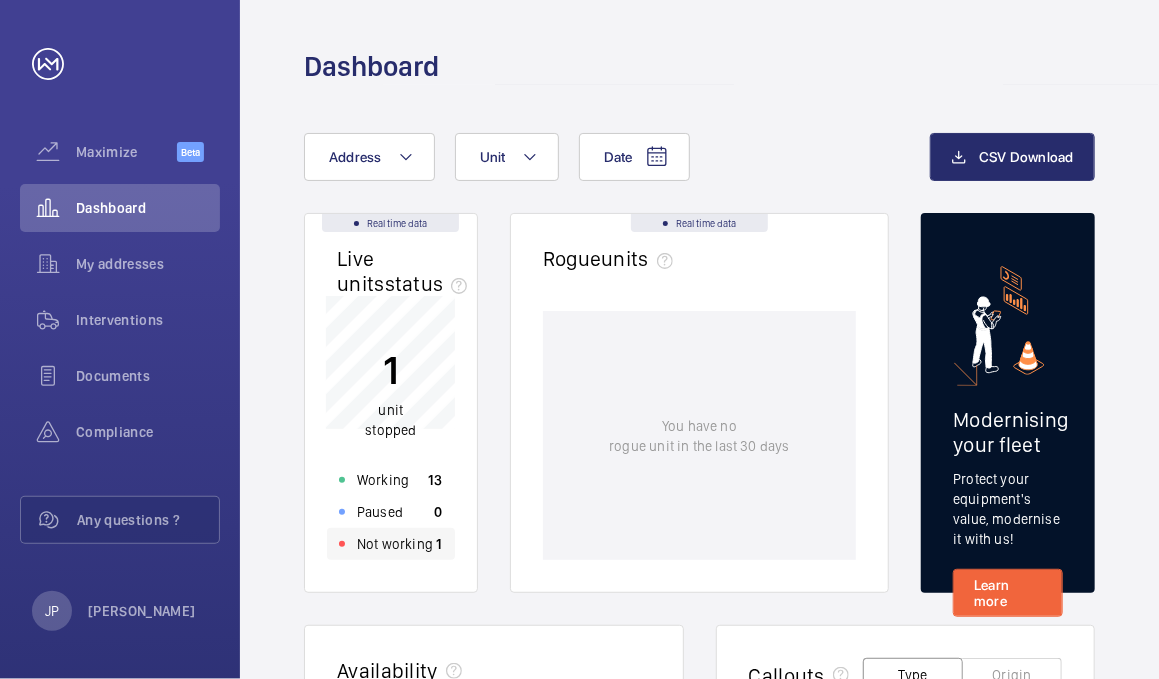 click on "Not working" 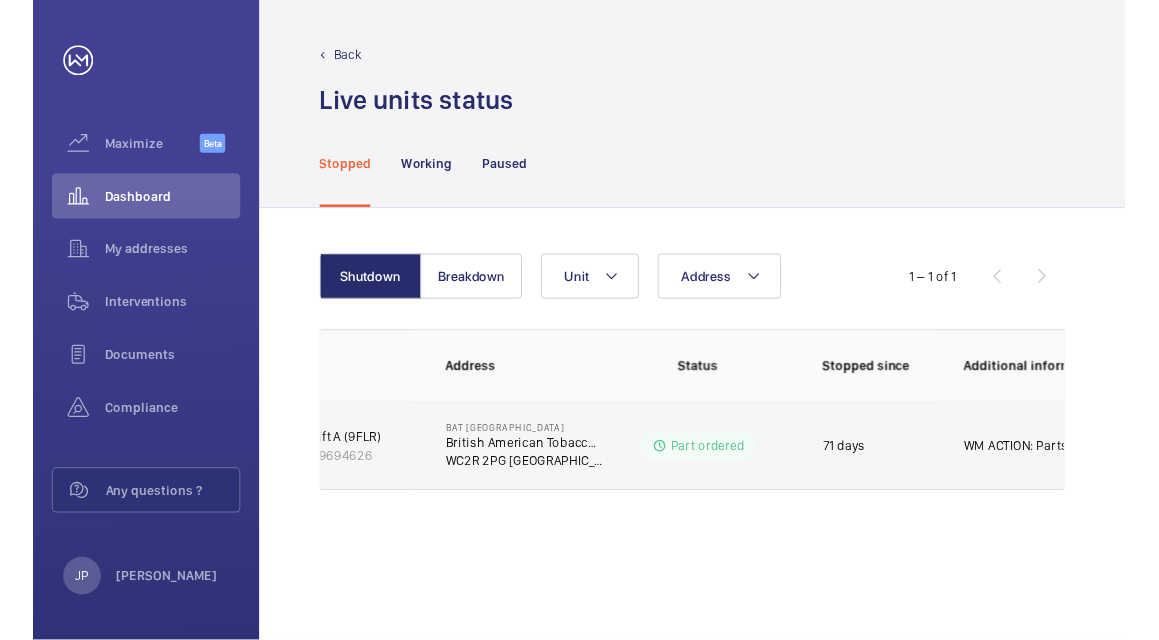 scroll, scrollTop: 0, scrollLeft: 159, axis: horizontal 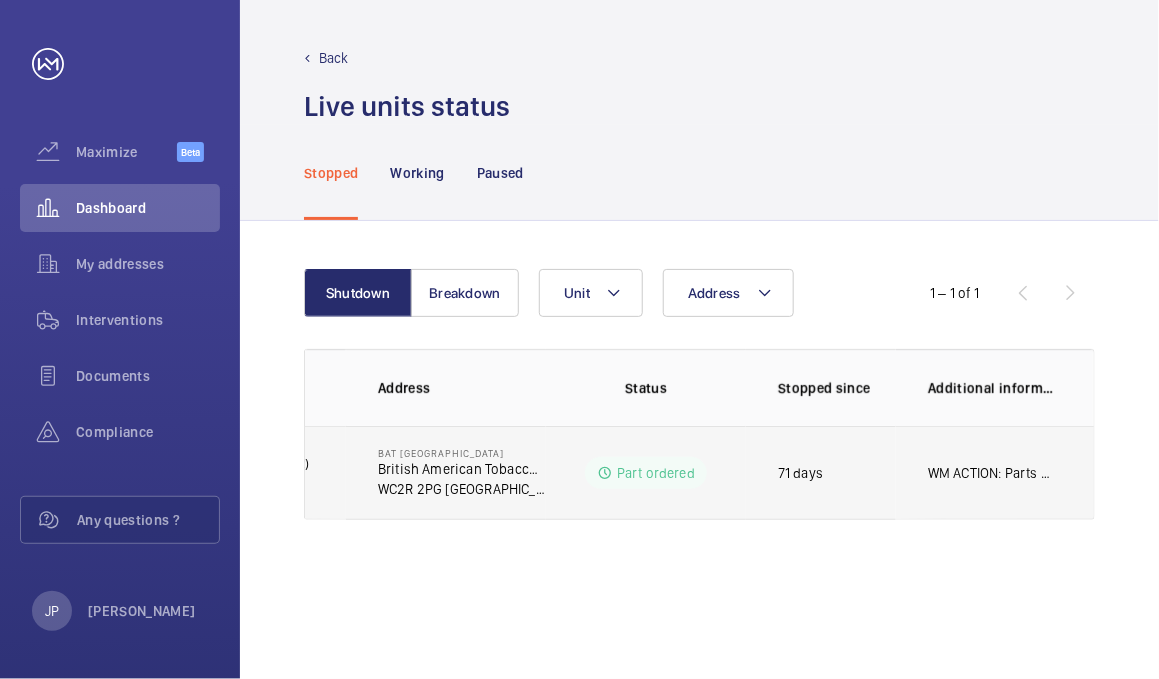 click on "WM ACTION: Parts on order - ETA TBC." 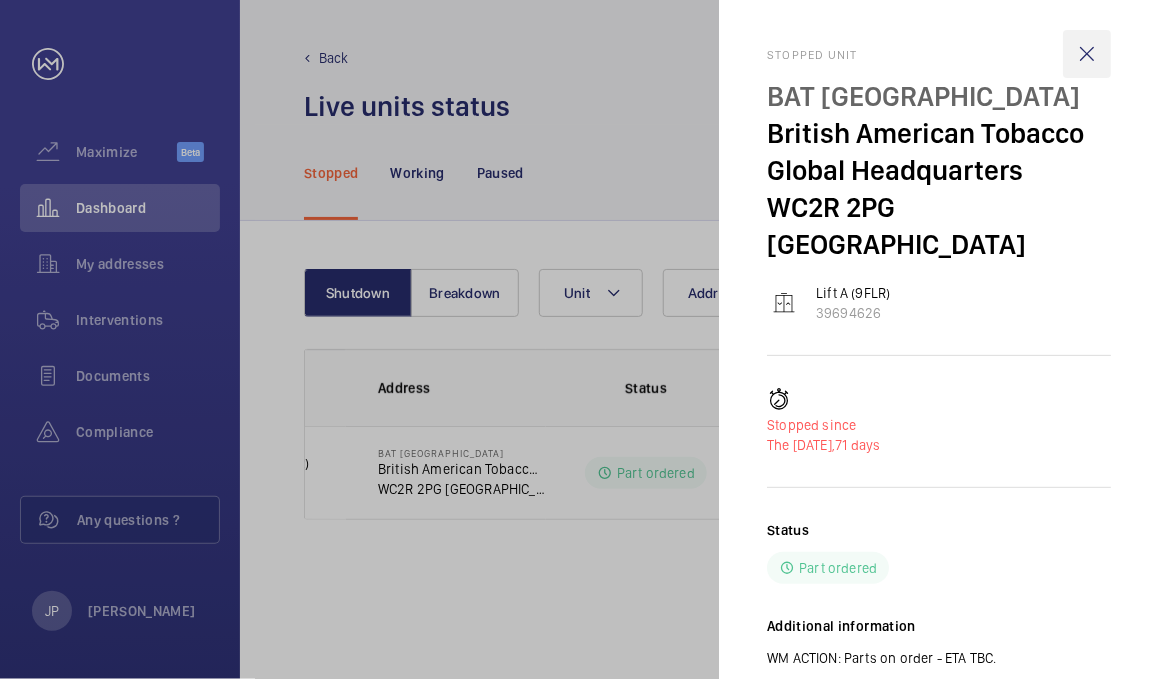 click 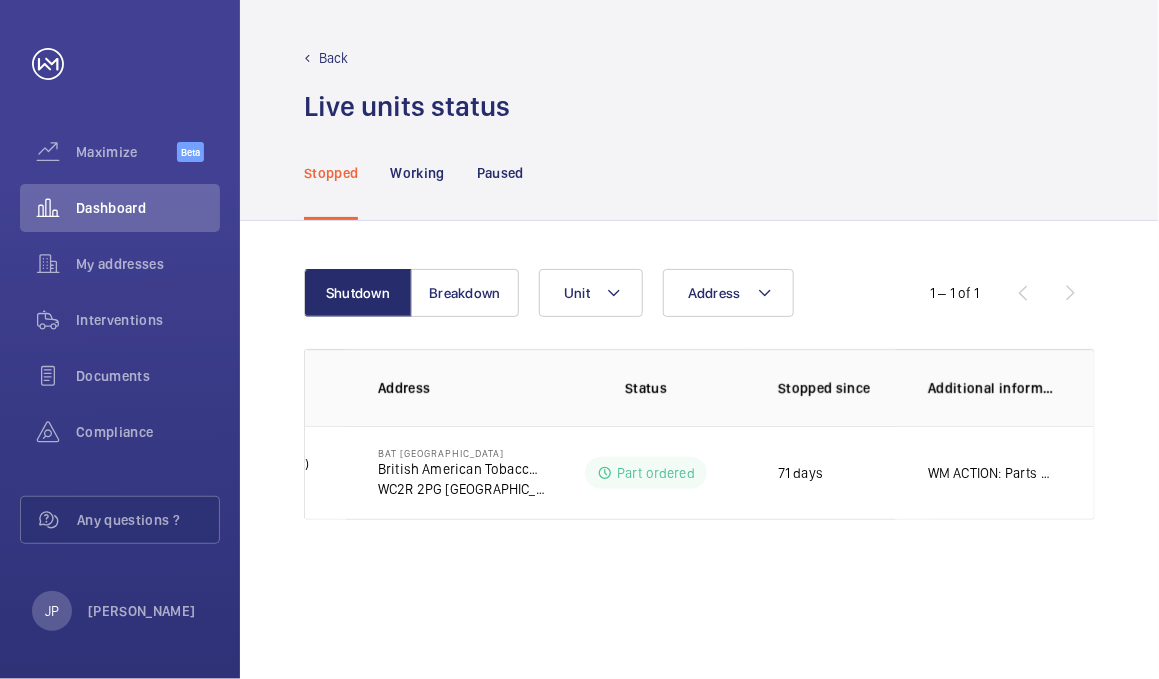 click 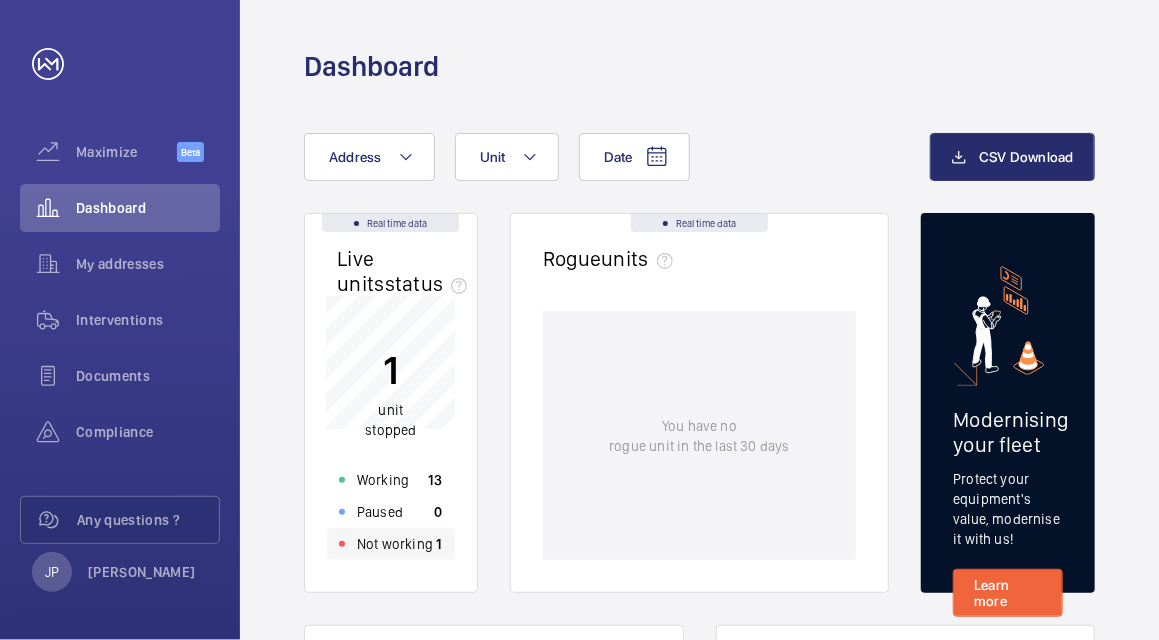 click on "Not working" 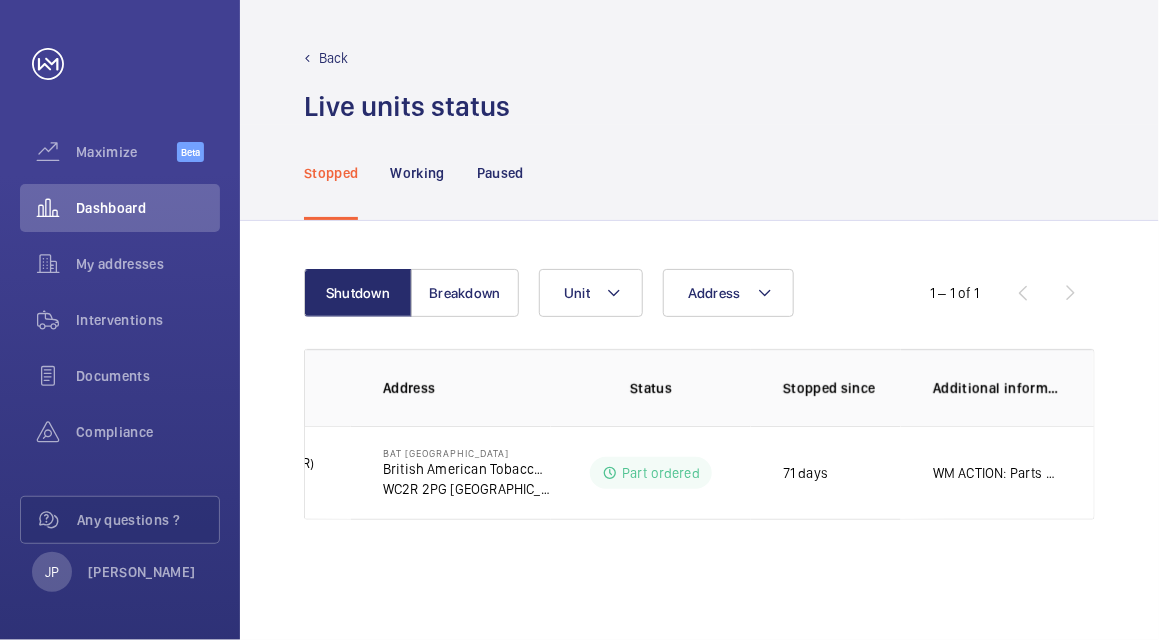 scroll, scrollTop: 0, scrollLeft: 159, axis: horizontal 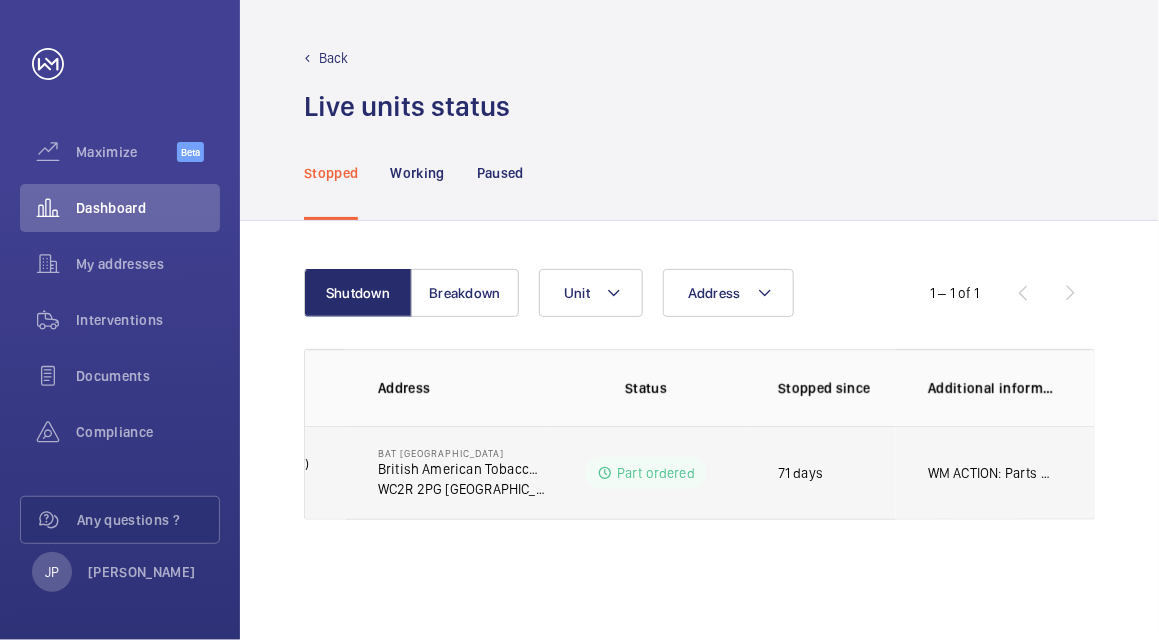 click on "WM ACTION: Parts on order - ETA TBC." 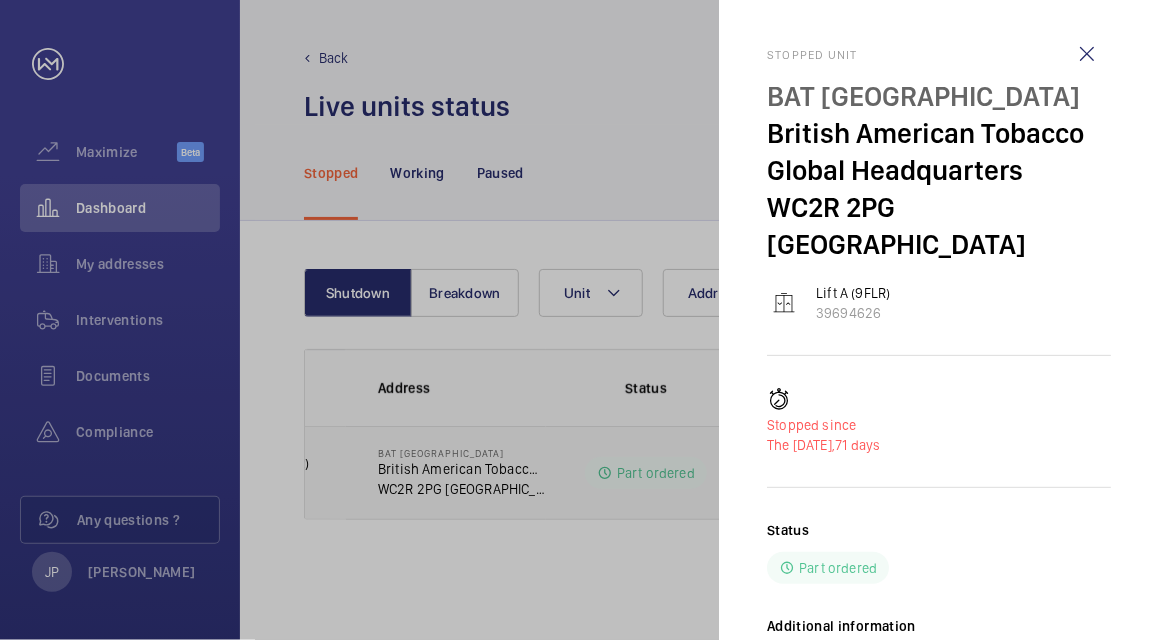 scroll, scrollTop: 69, scrollLeft: 0, axis: vertical 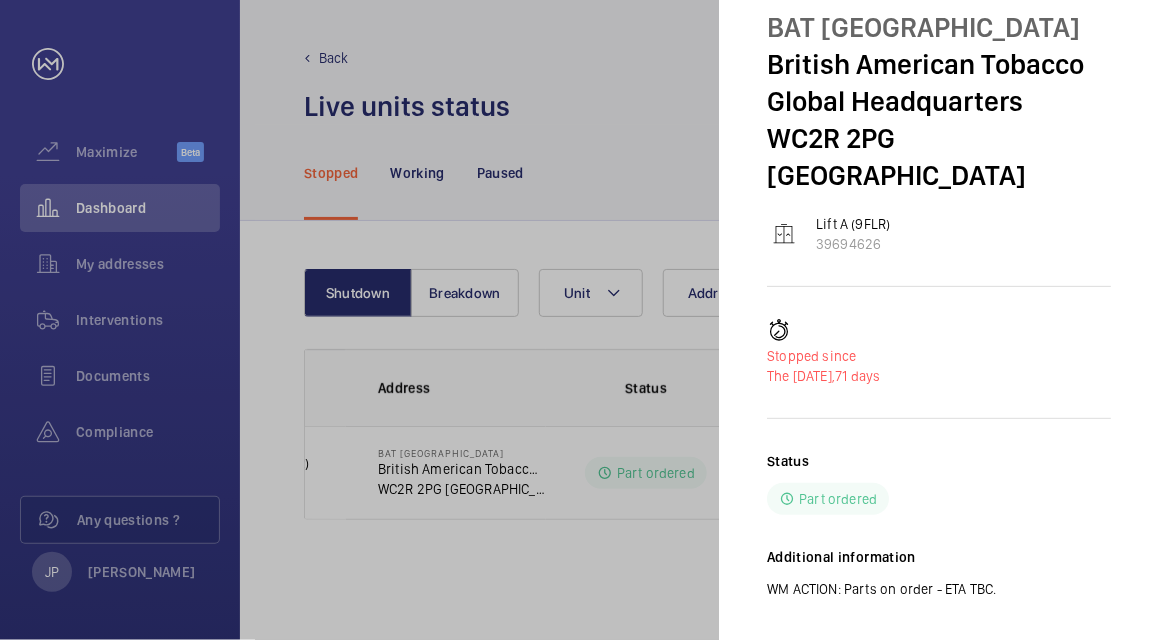 click 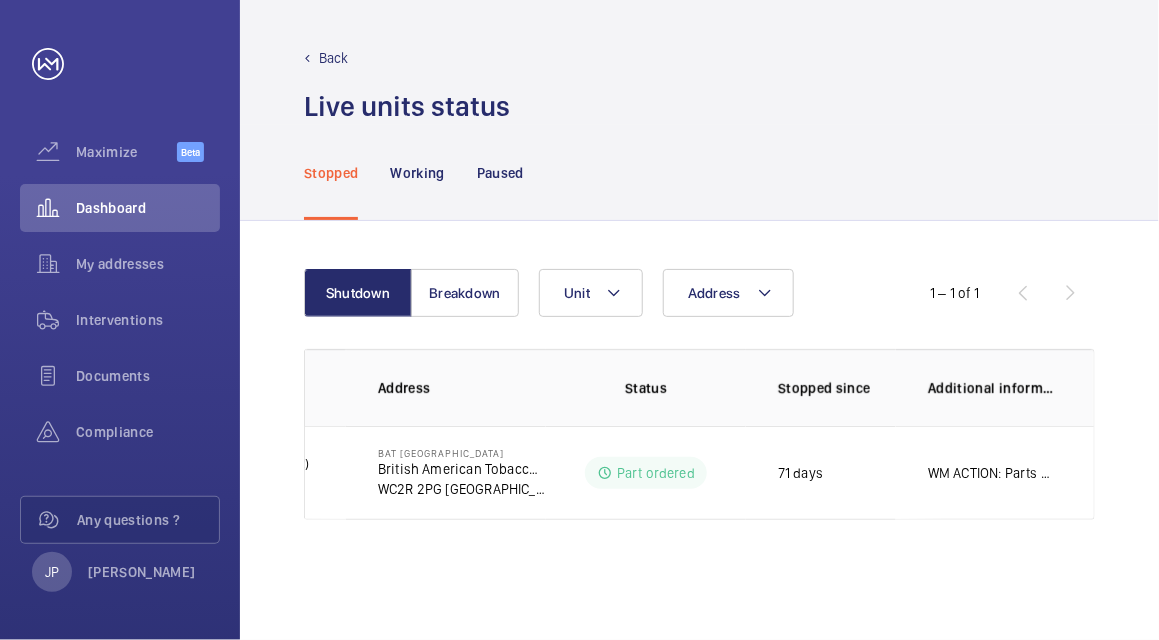 scroll, scrollTop: 0, scrollLeft: 0, axis: both 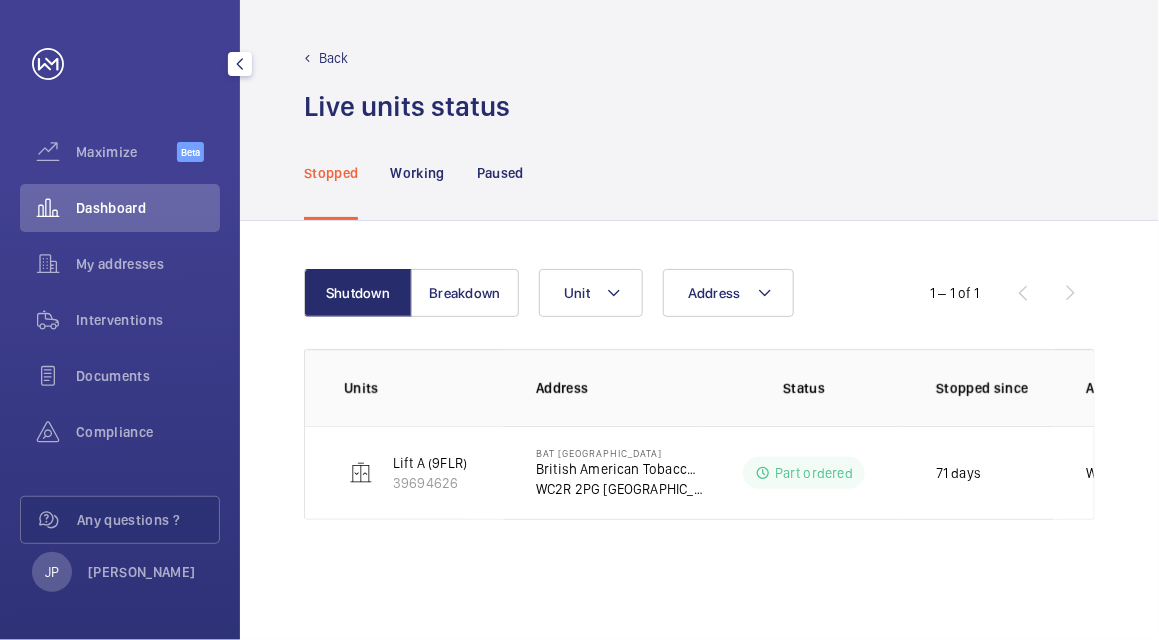 click on "Dashboard" 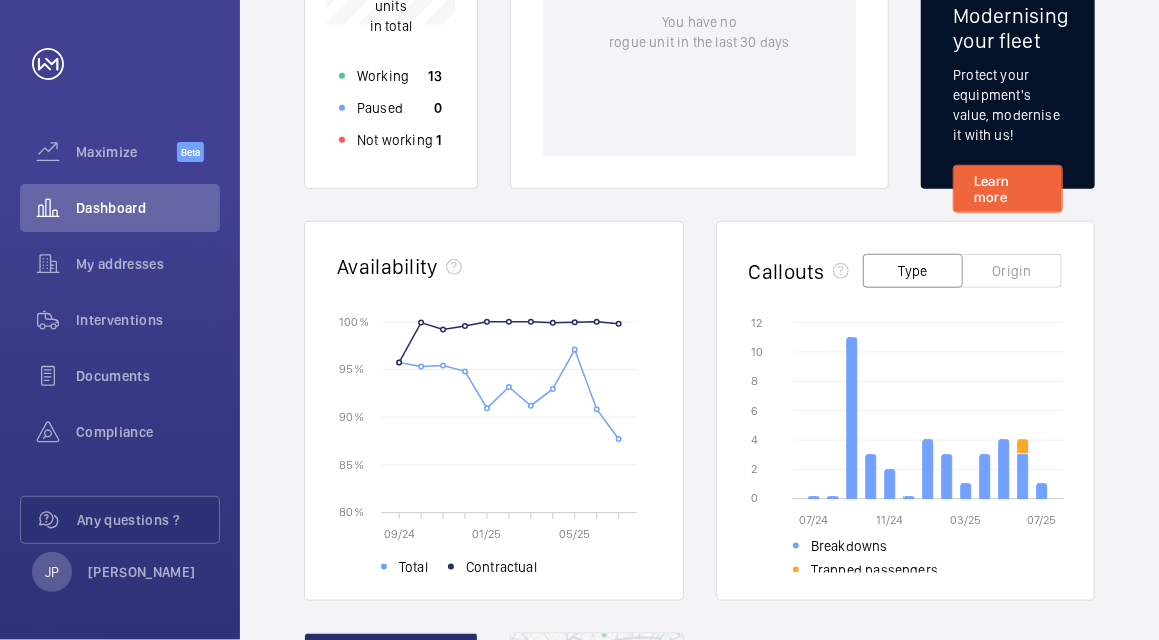 scroll, scrollTop: 409, scrollLeft: 0, axis: vertical 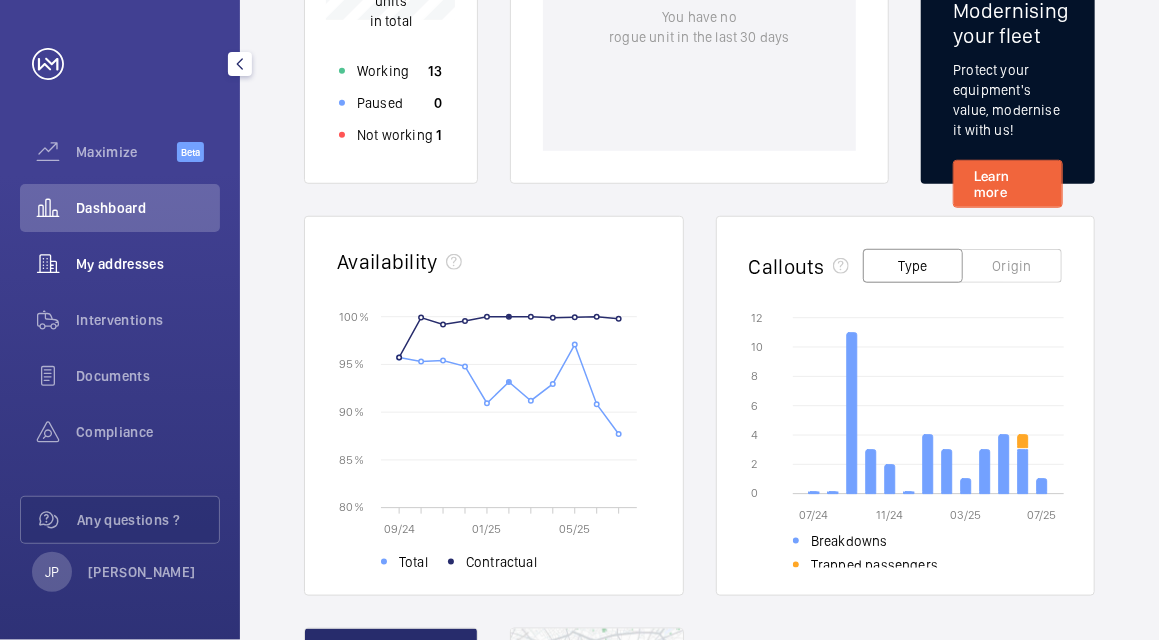 click 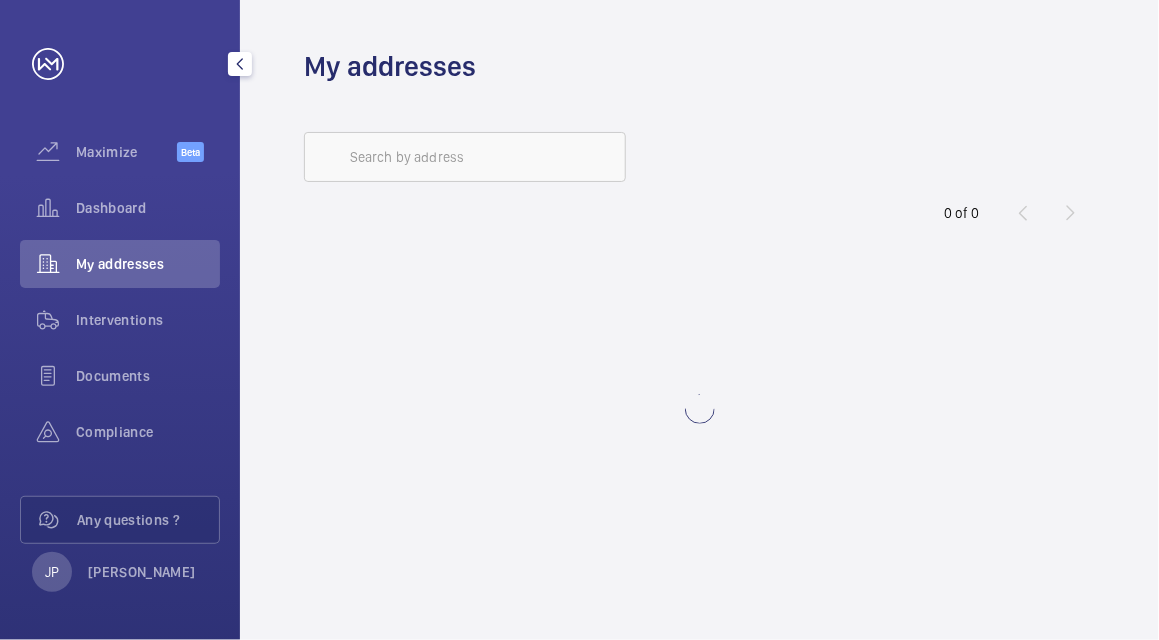 scroll, scrollTop: 0, scrollLeft: 0, axis: both 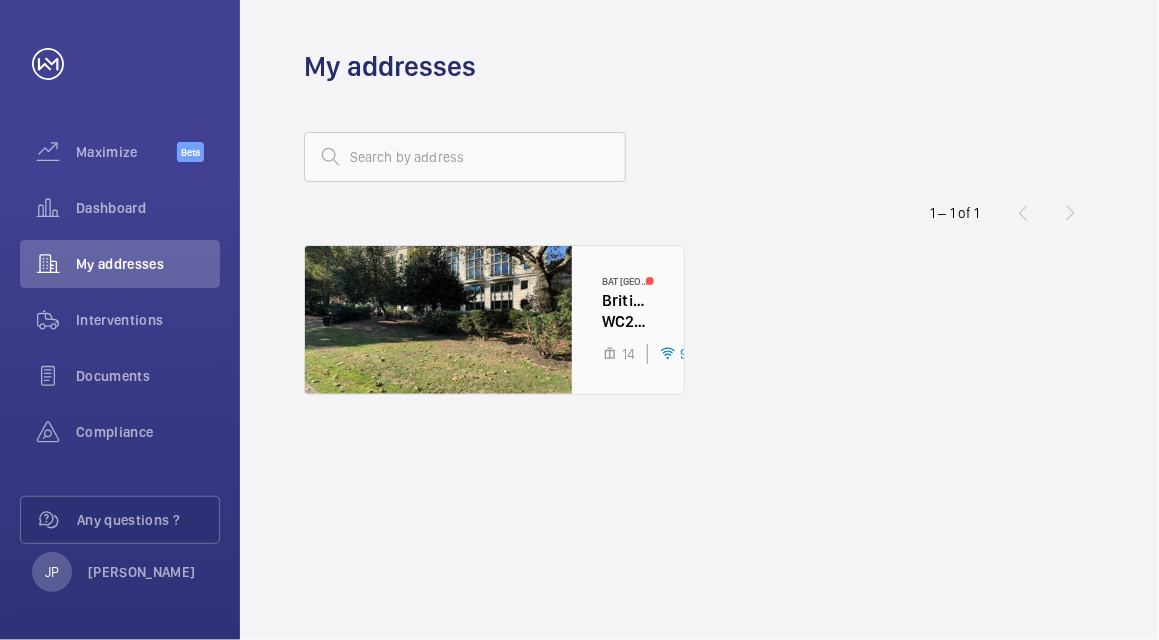 click 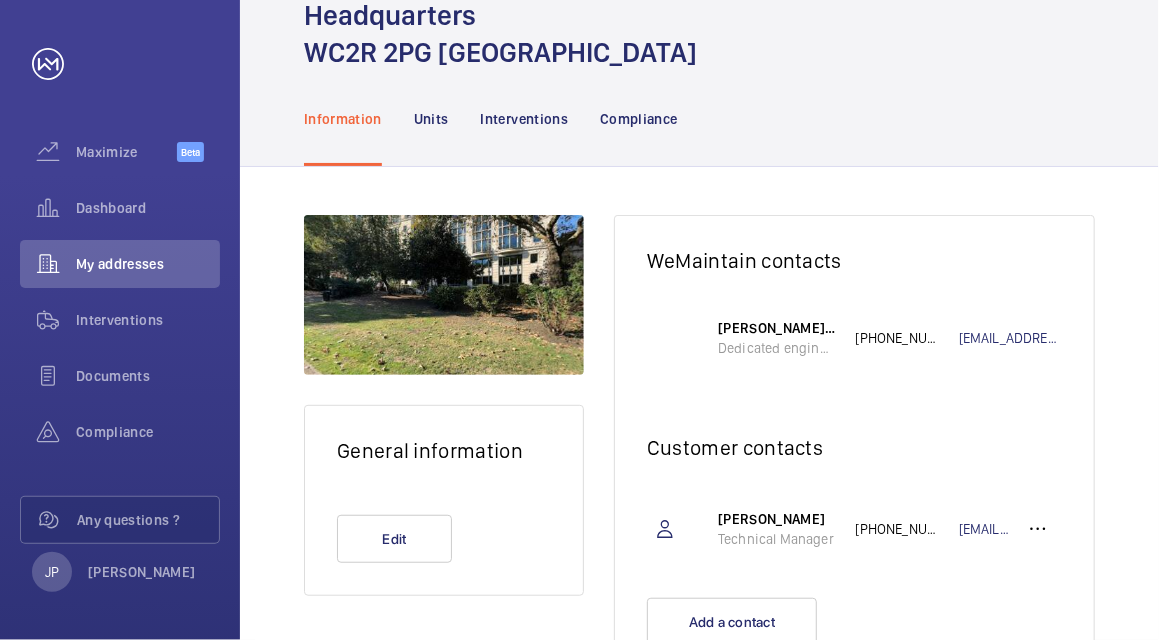 scroll, scrollTop: 186, scrollLeft: 0, axis: vertical 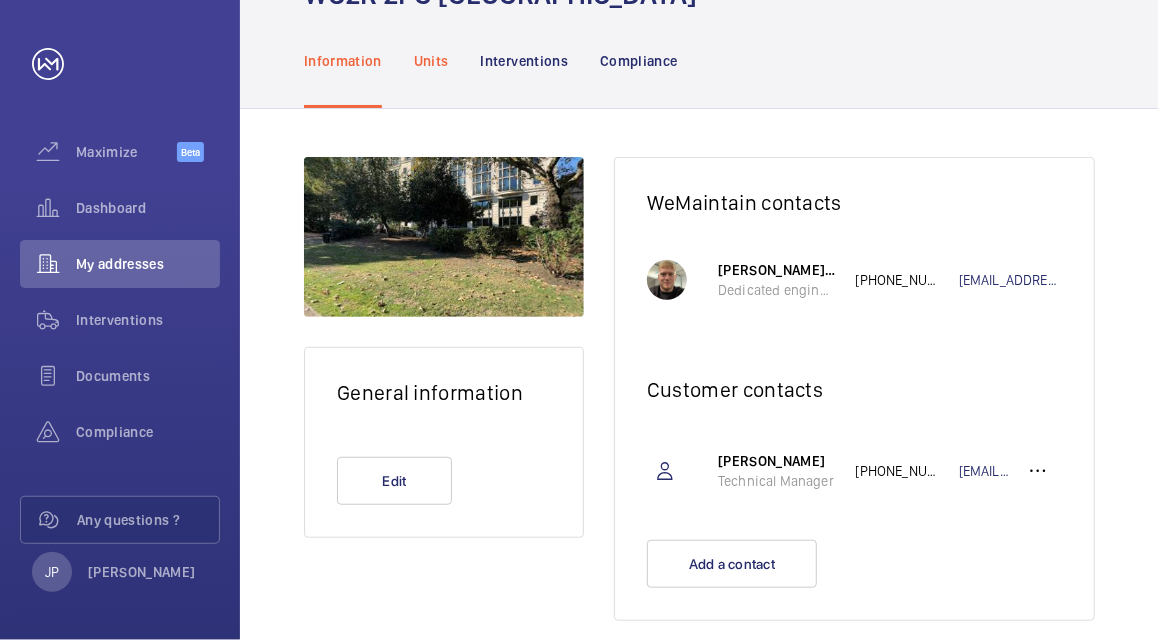 click on "Units" 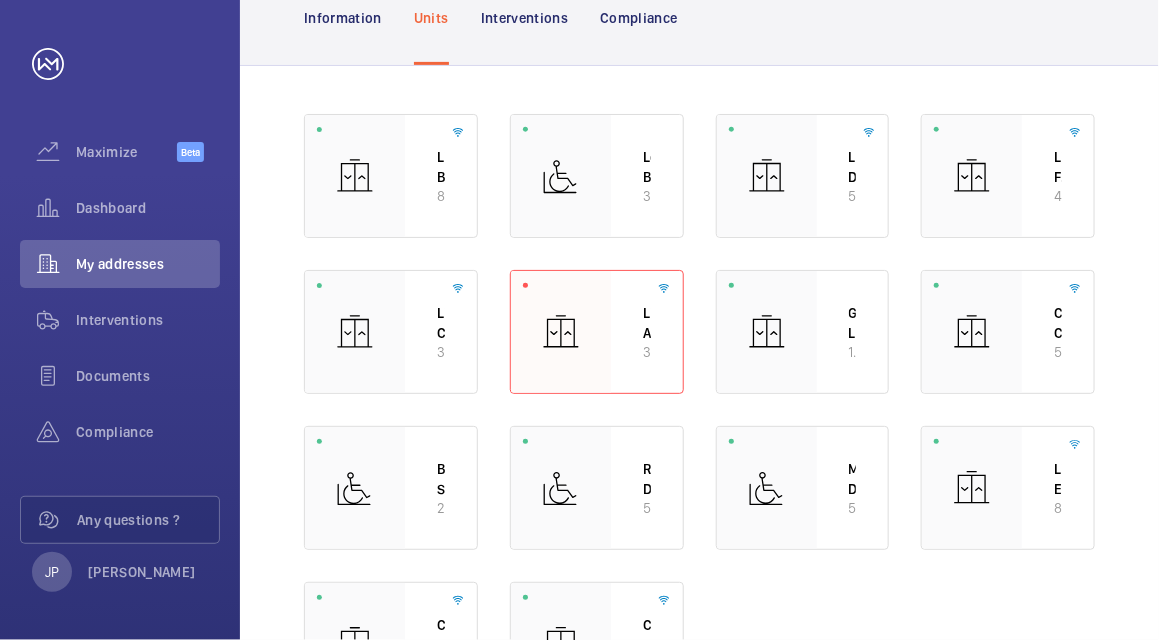scroll, scrollTop: 230, scrollLeft: 0, axis: vertical 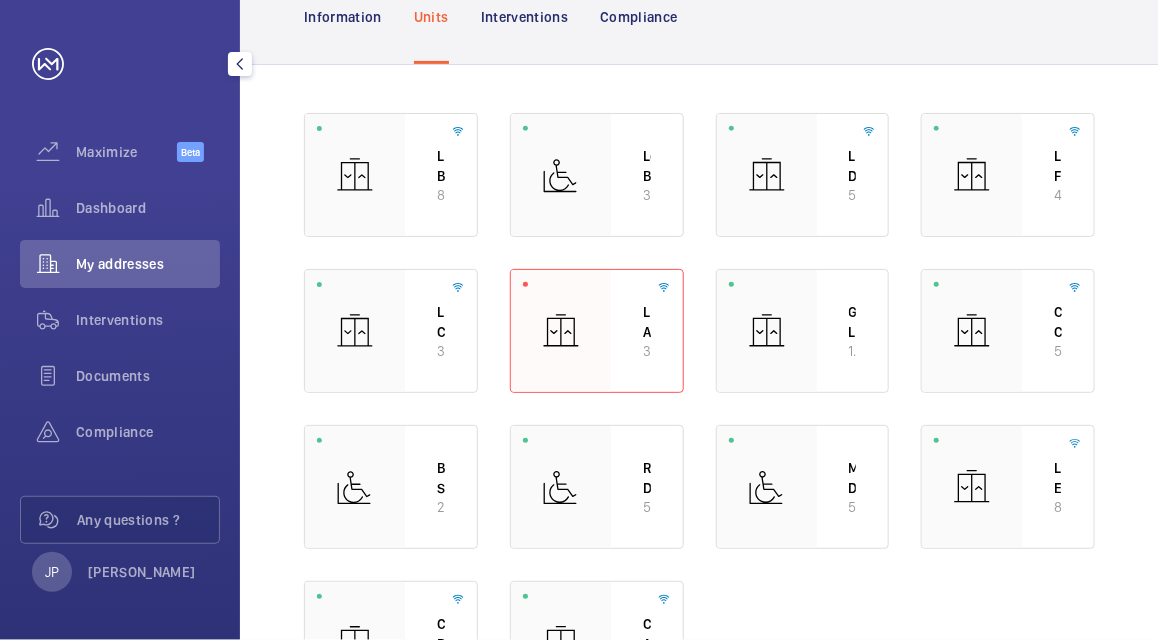 click on "My addresses" 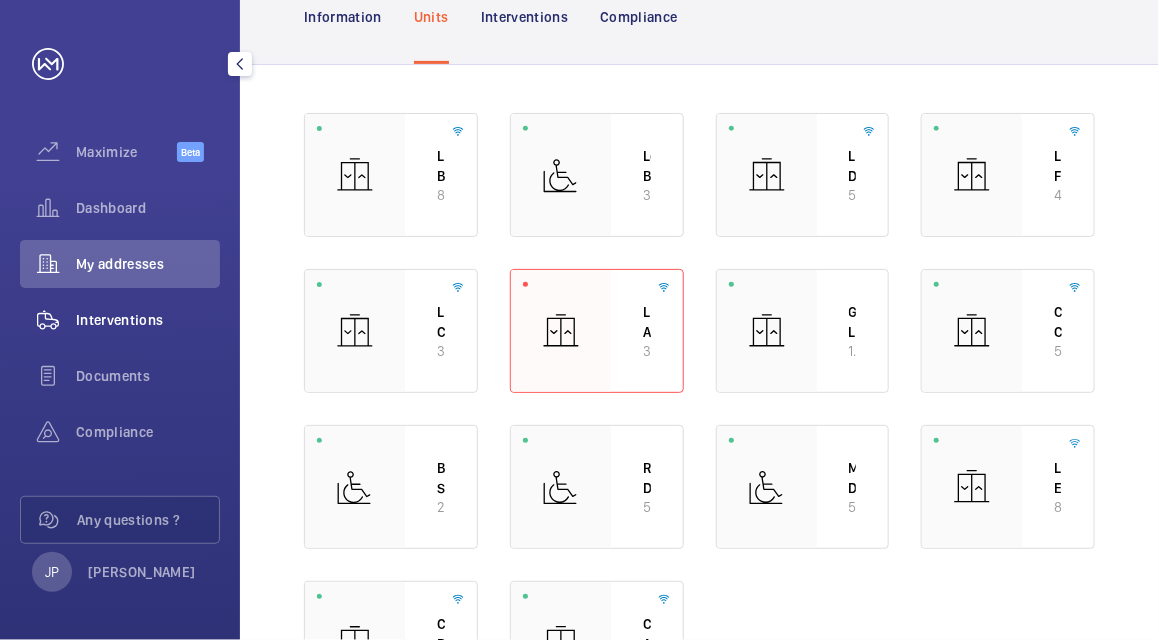 click on "Interventions" 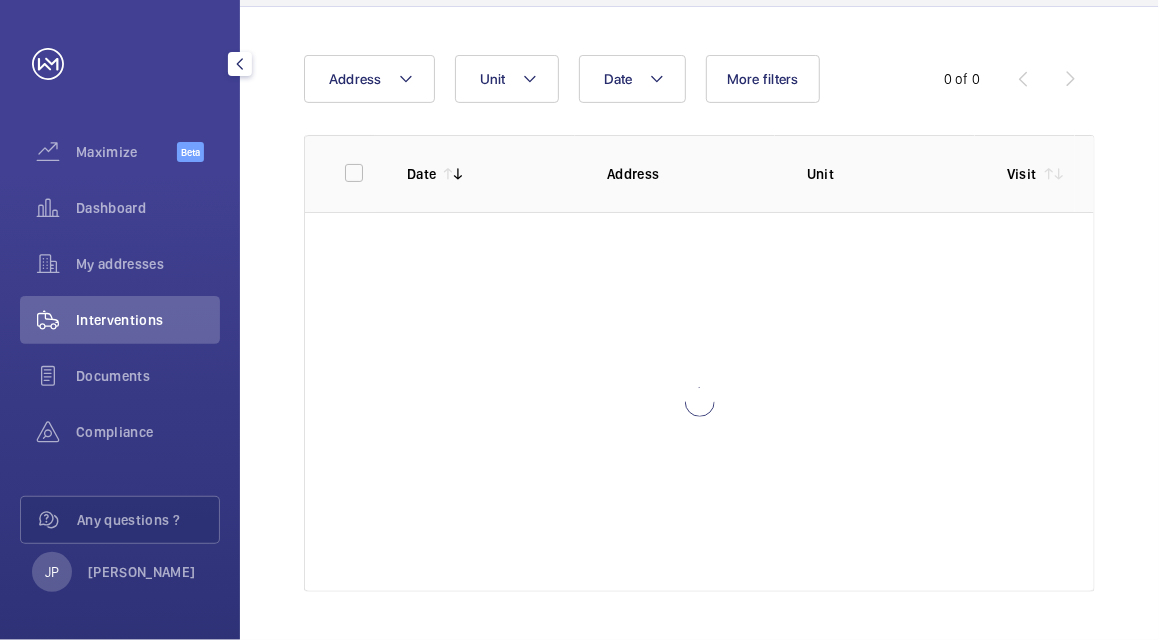 scroll, scrollTop: 116, scrollLeft: 0, axis: vertical 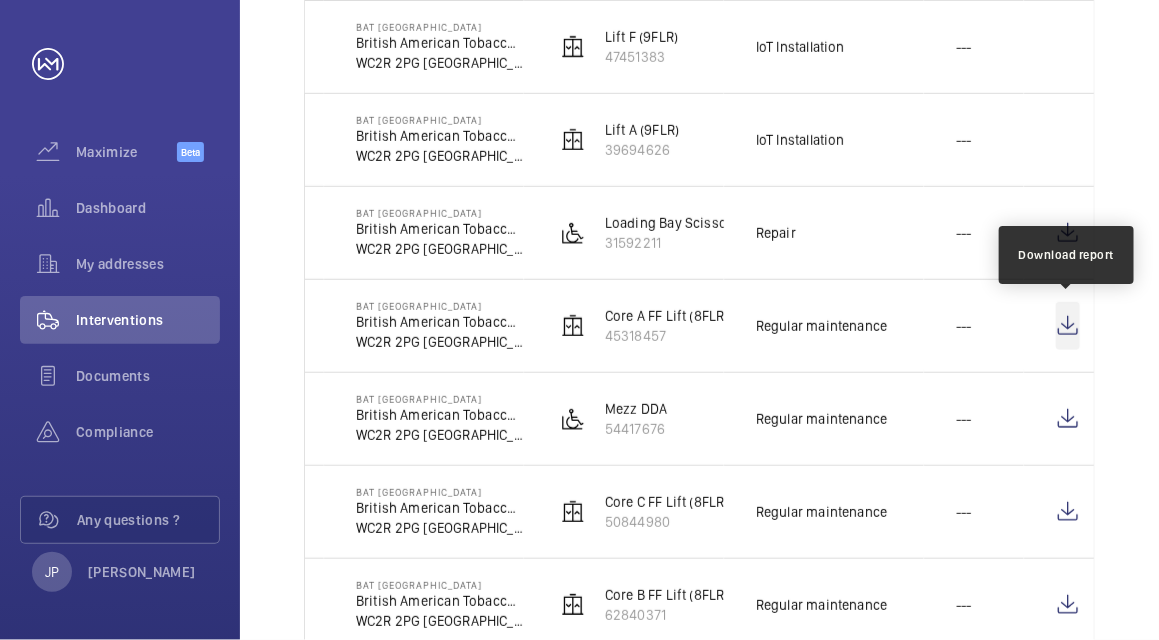 click 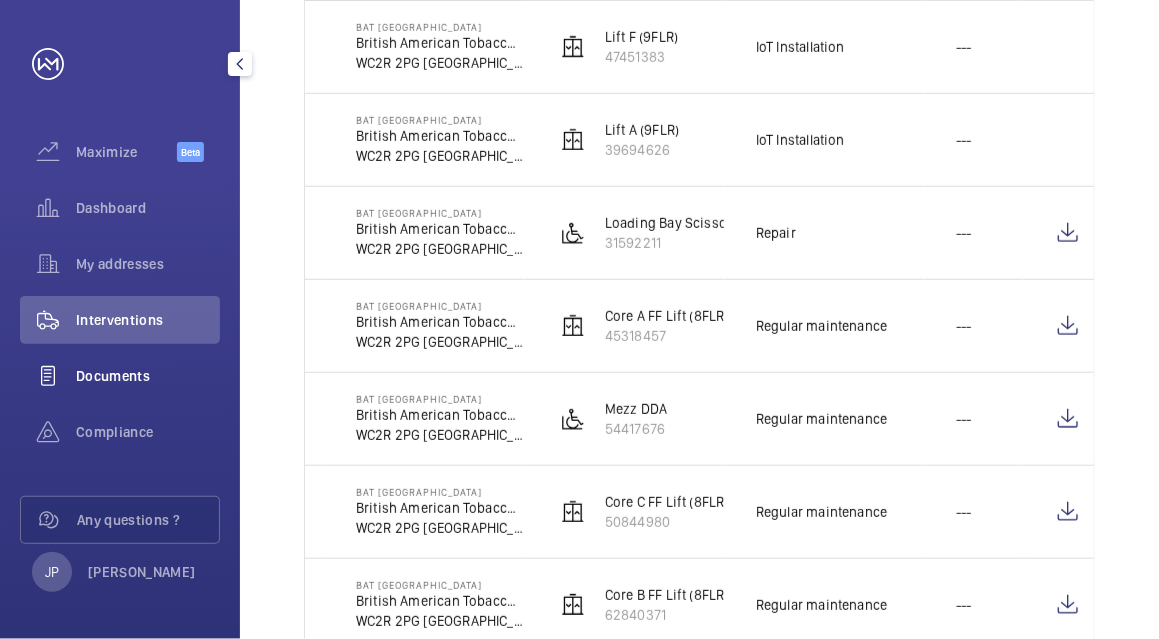 click on "Documents" 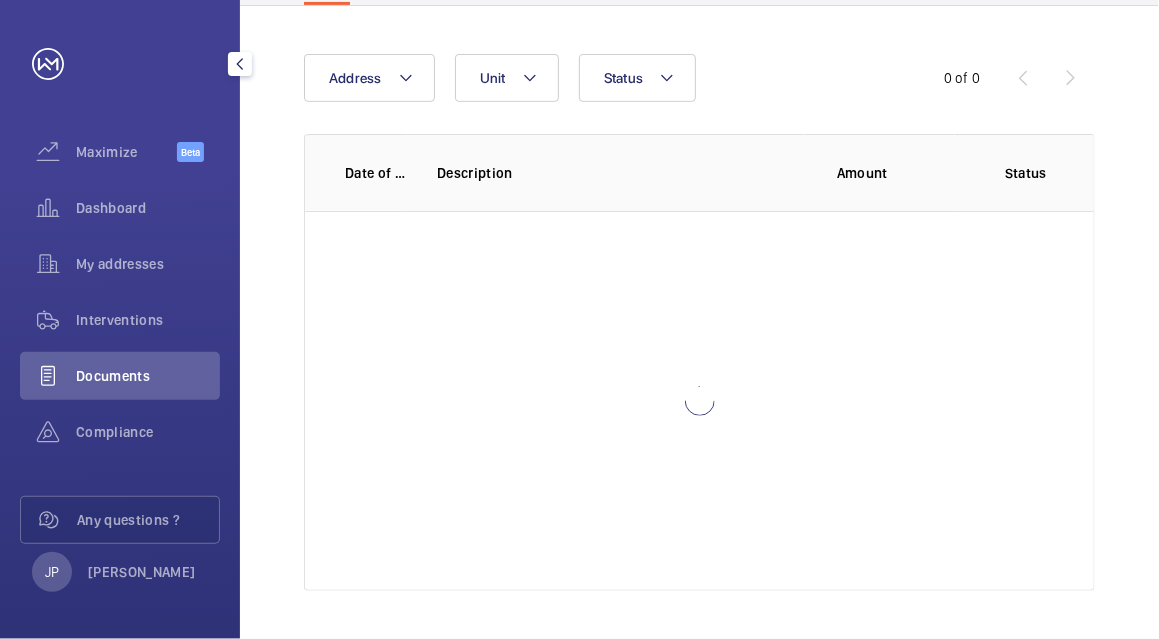 scroll, scrollTop: 0, scrollLeft: 0, axis: both 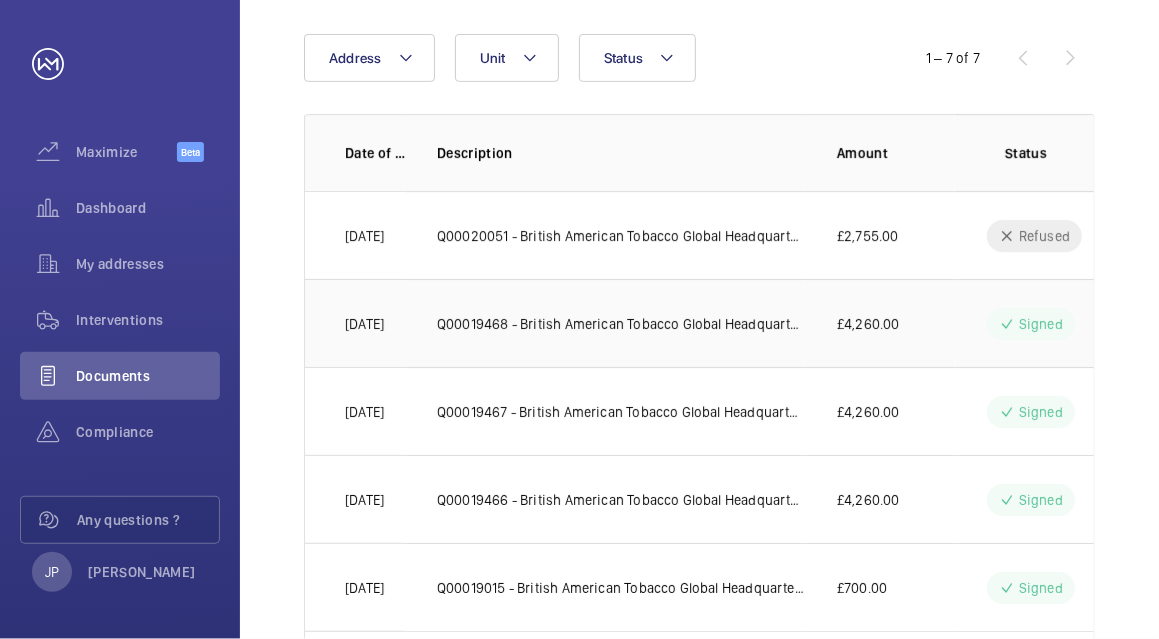 click on "£4,260.00" 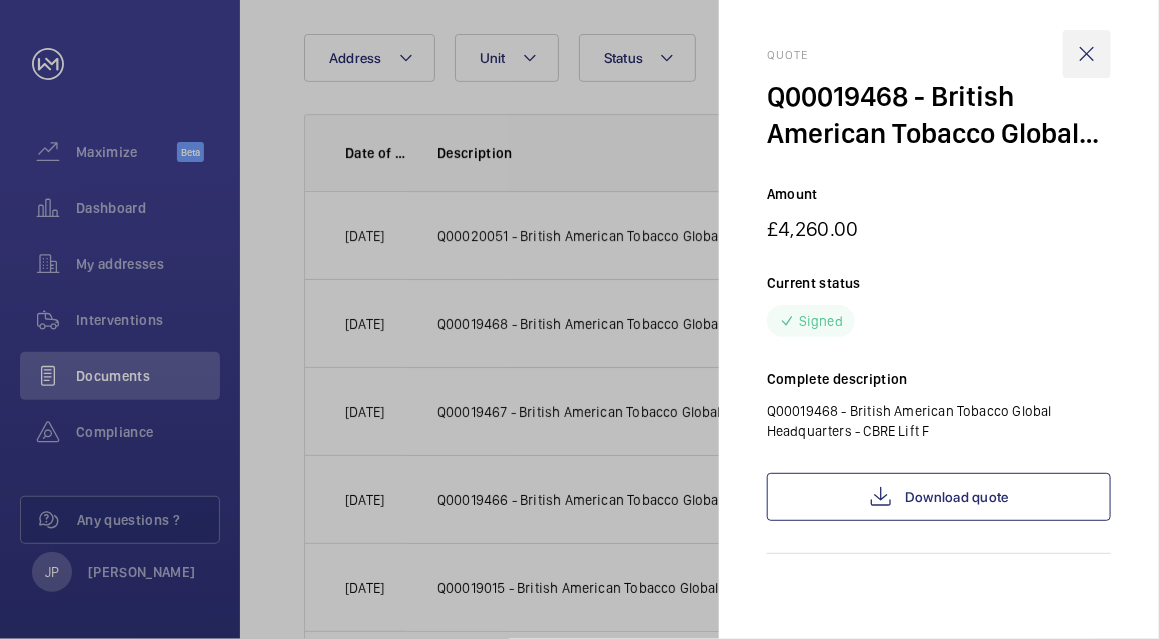 click 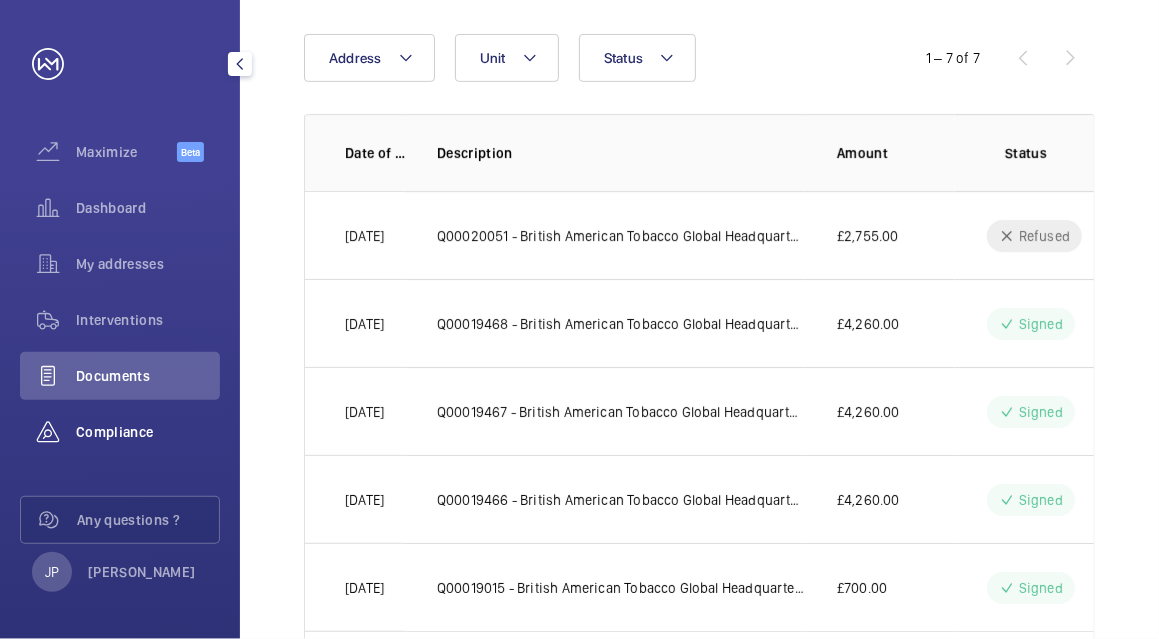 click on "Compliance" 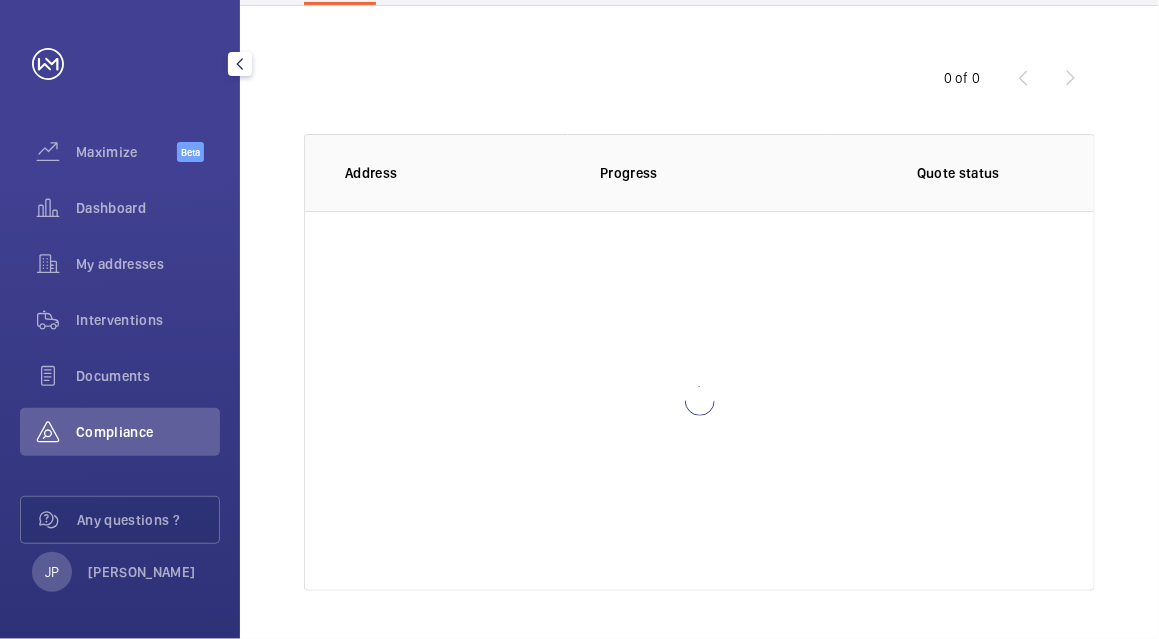 scroll, scrollTop: 173, scrollLeft: 0, axis: vertical 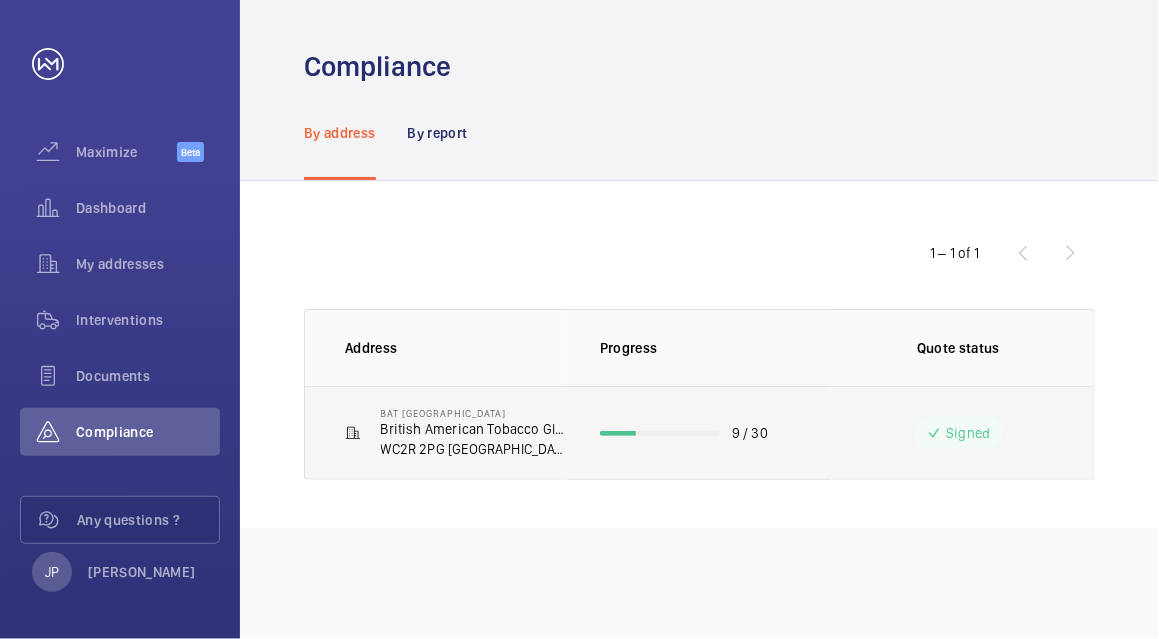 click on "WC2R 2PG [GEOGRAPHIC_DATA]" 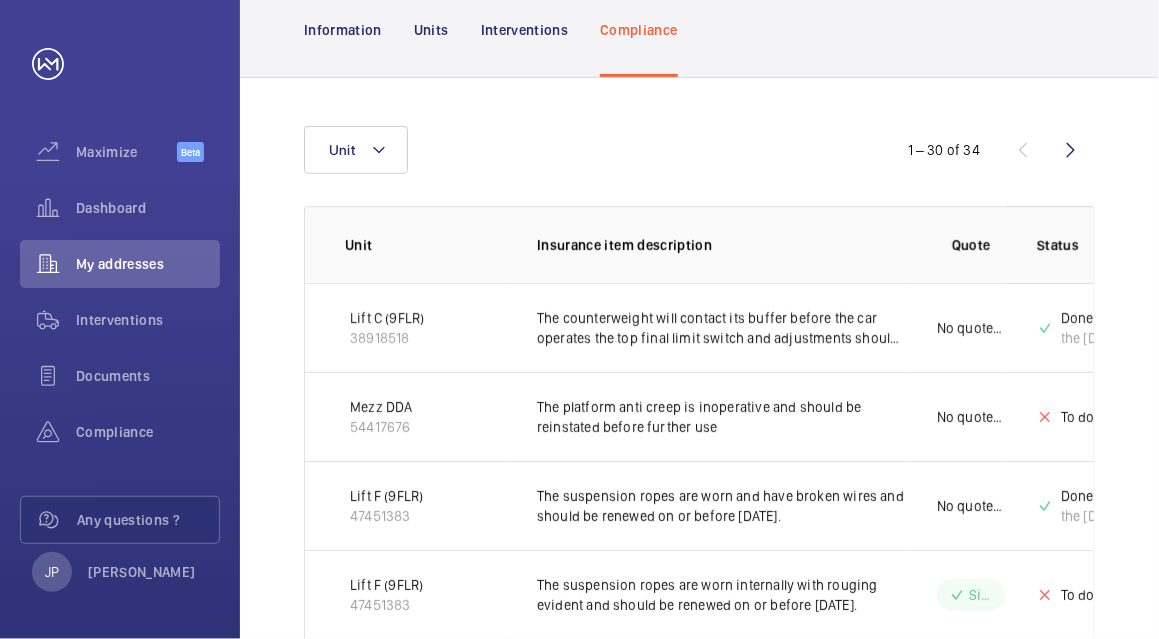 scroll, scrollTop: 229, scrollLeft: 0, axis: vertical 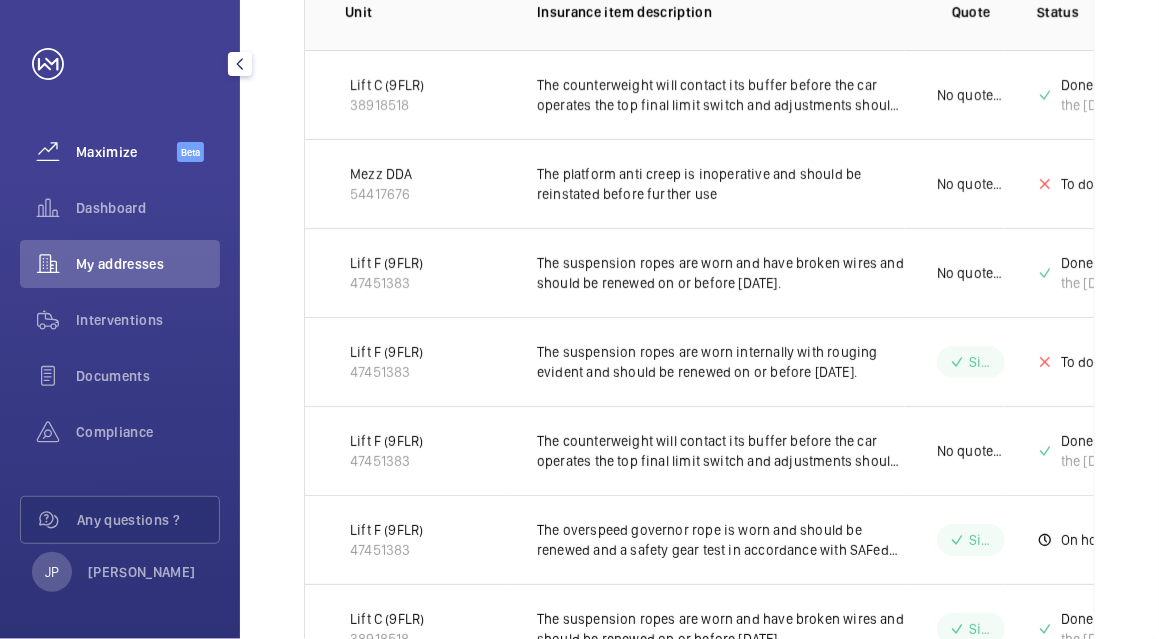 click on "Maximize" 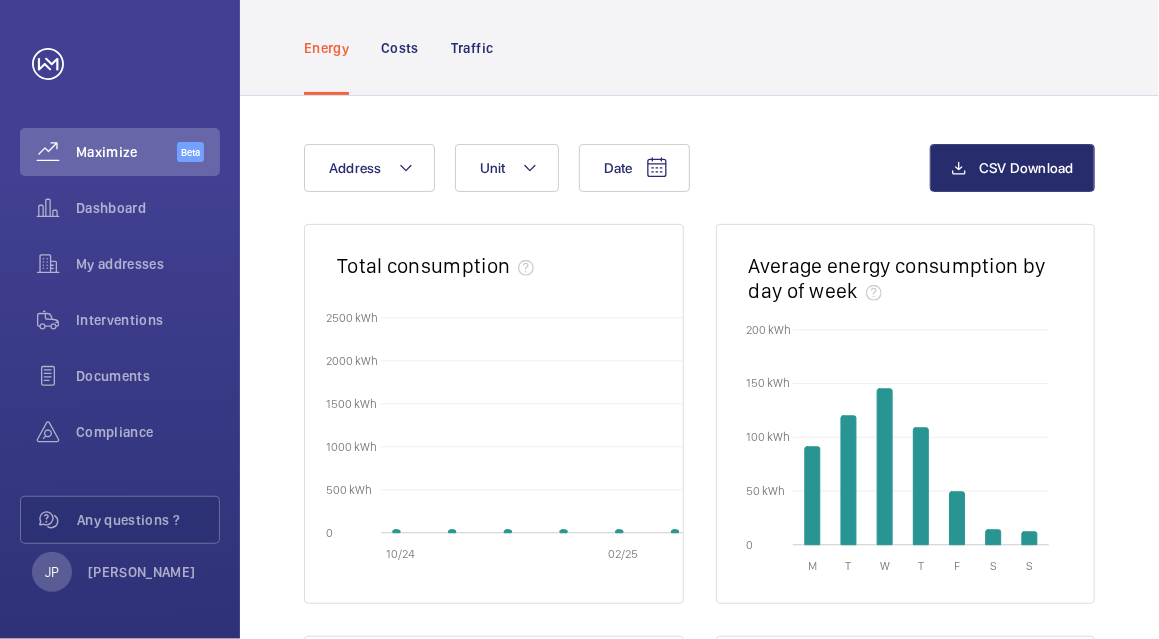 scroll, scrollTop: 80, scrollLeft: 0, axis: vertical 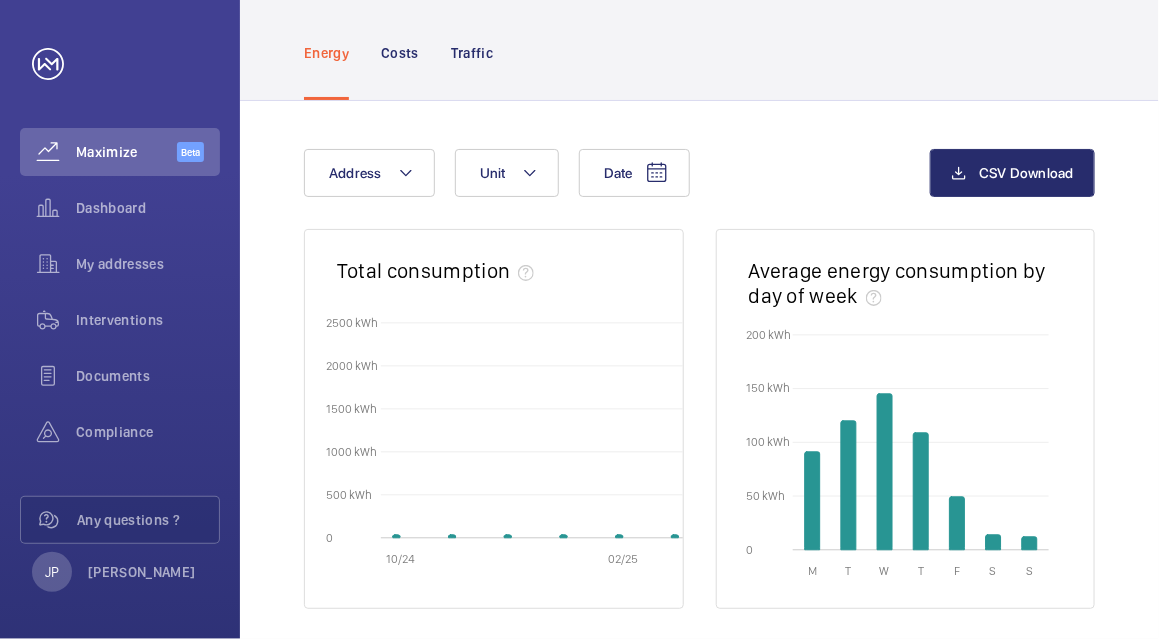click on "Energy" 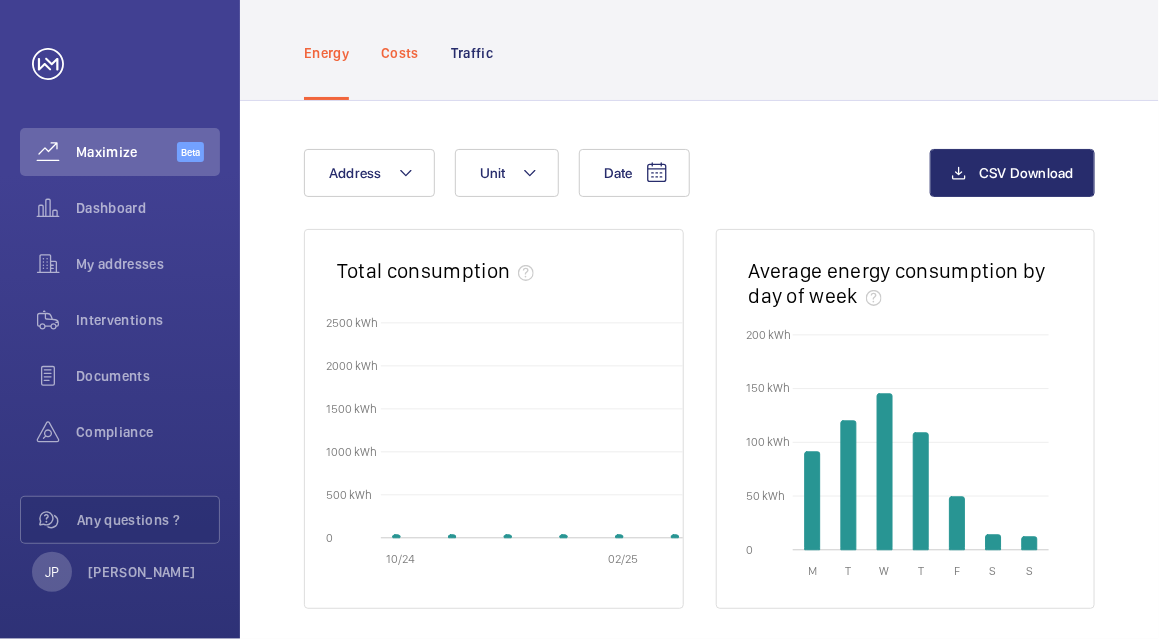 click on "Costs" 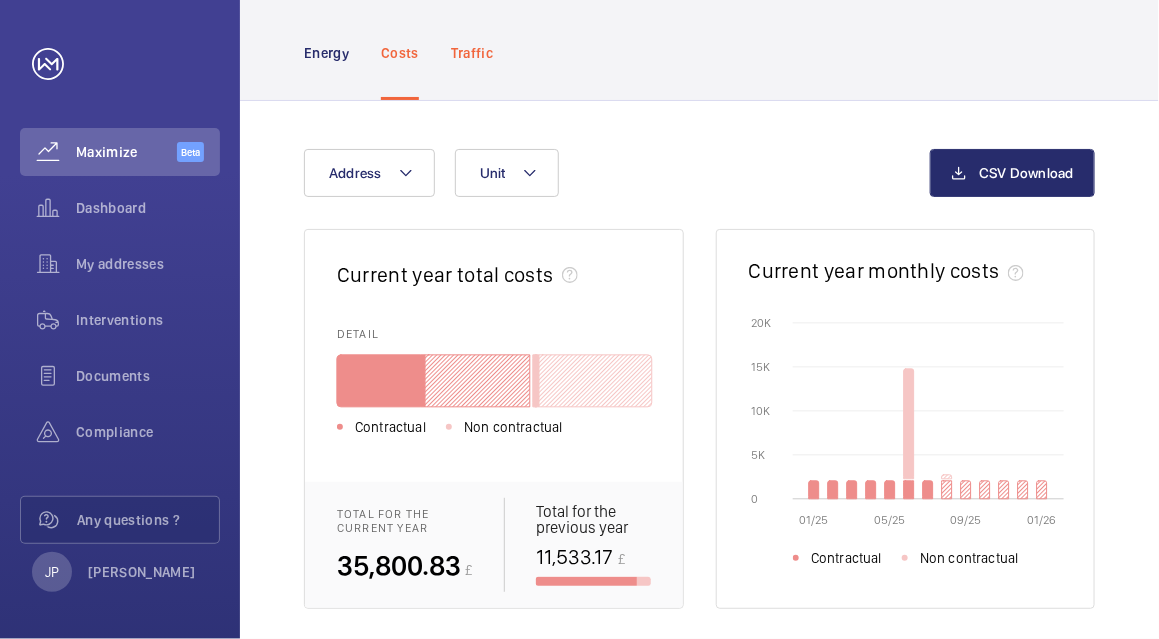 click on "Traffic" 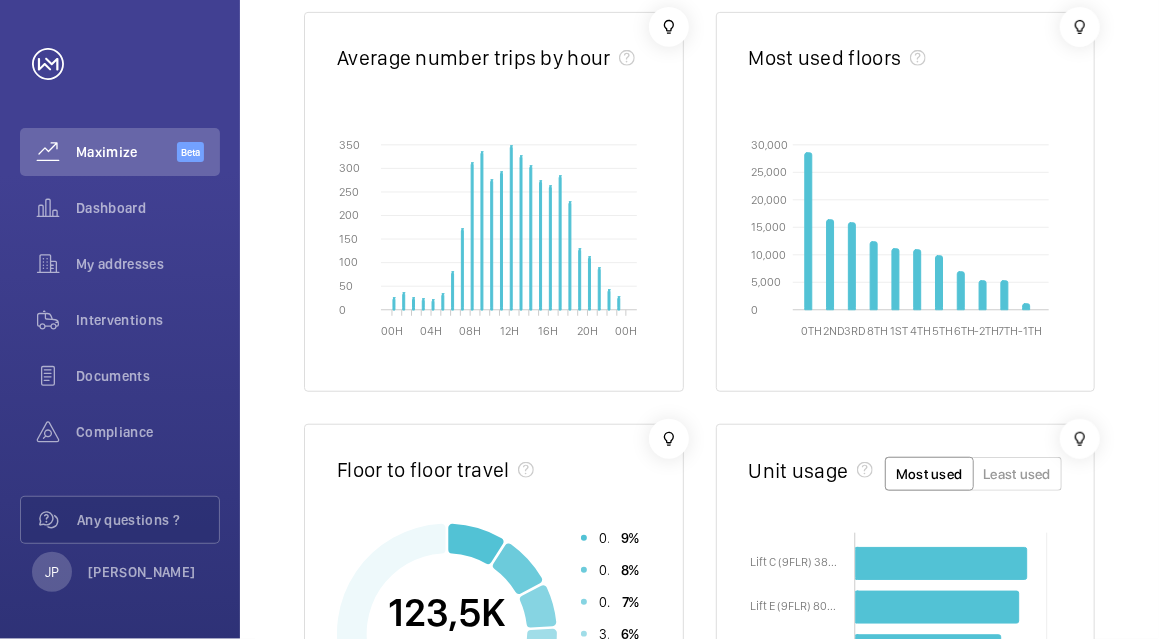 scroll, scrollTop: 296, scrollLeft: 0, axis: vertical 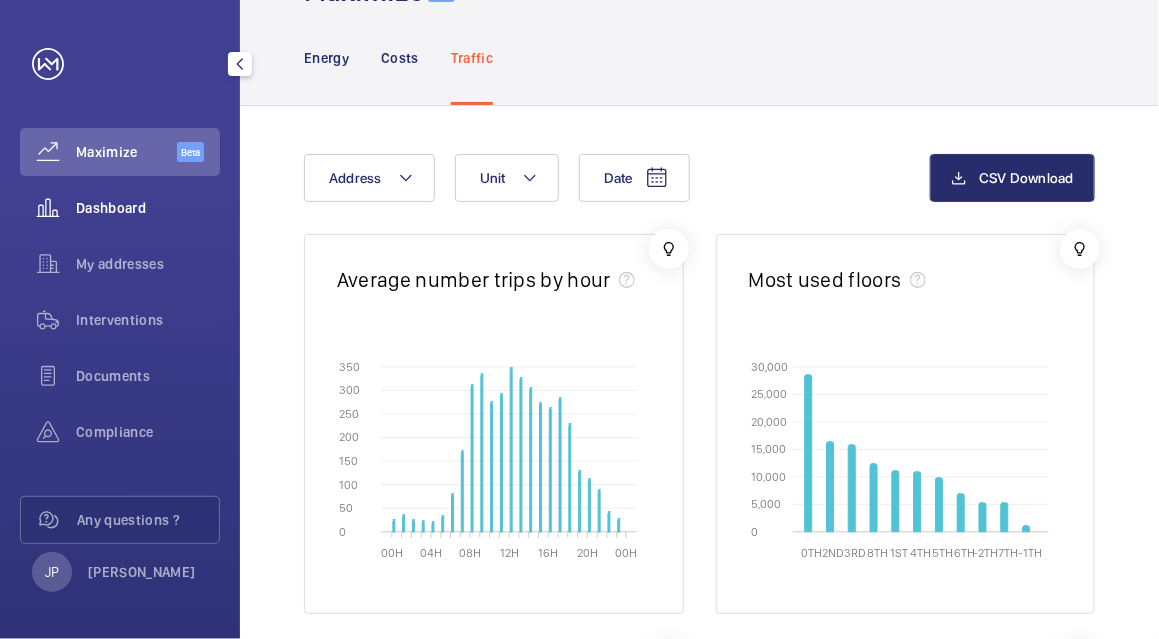 click on "Dashboard" 